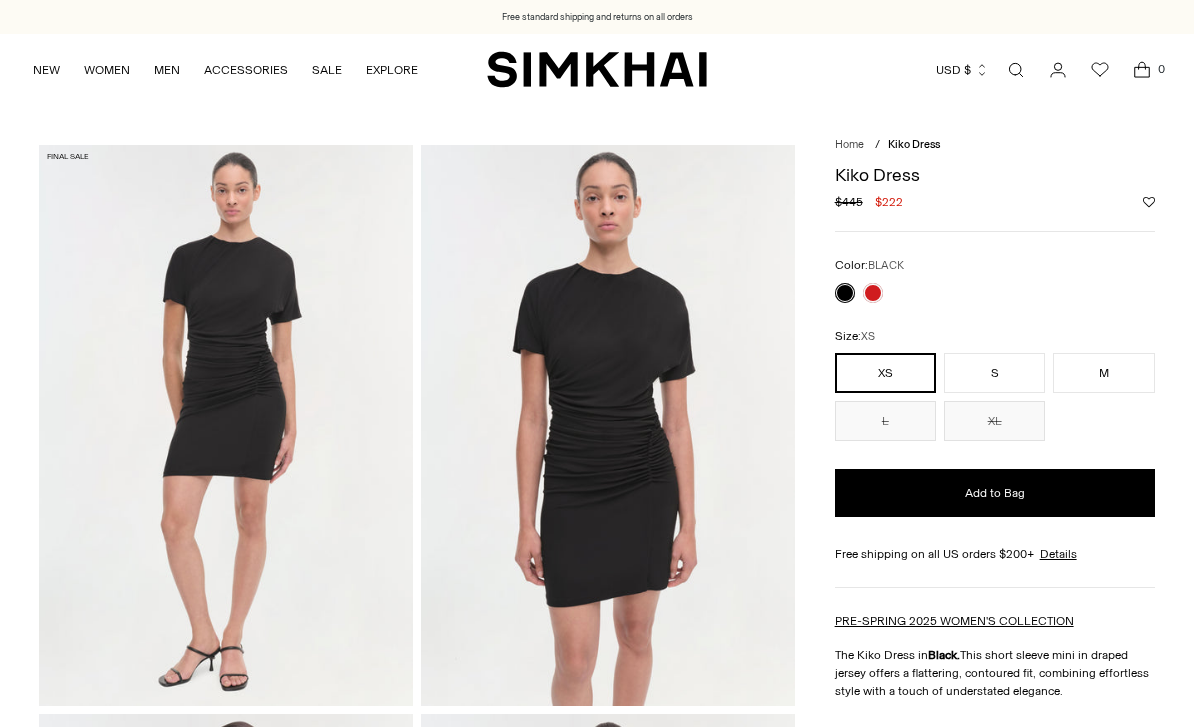 scroll, scrollTop: 0, scrollLeft: 0, axis: both 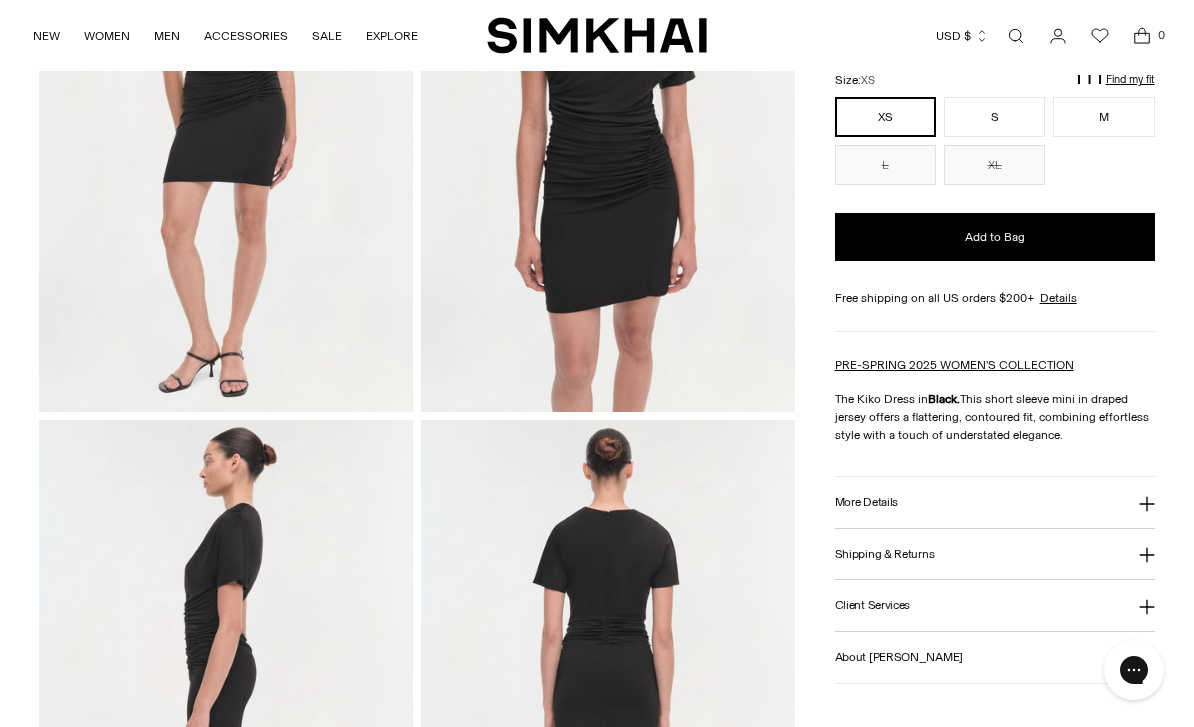 click 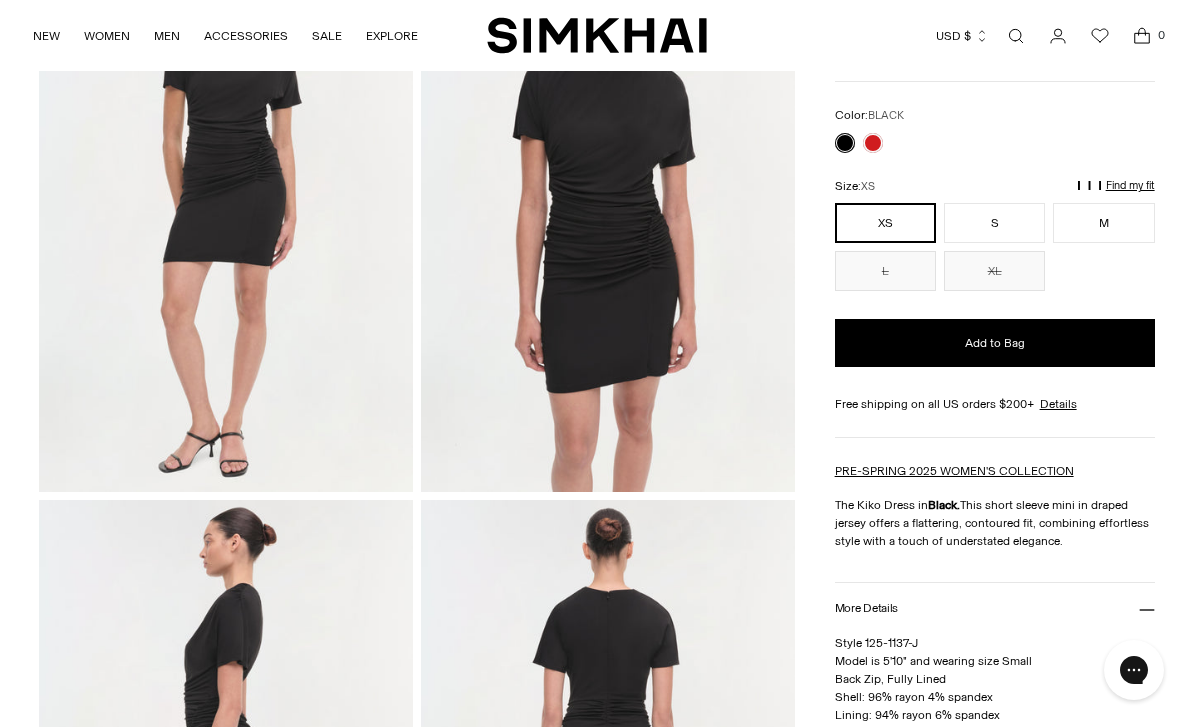 scroll, scrollTop: 205, scrollLeft: 0, axis: vertical 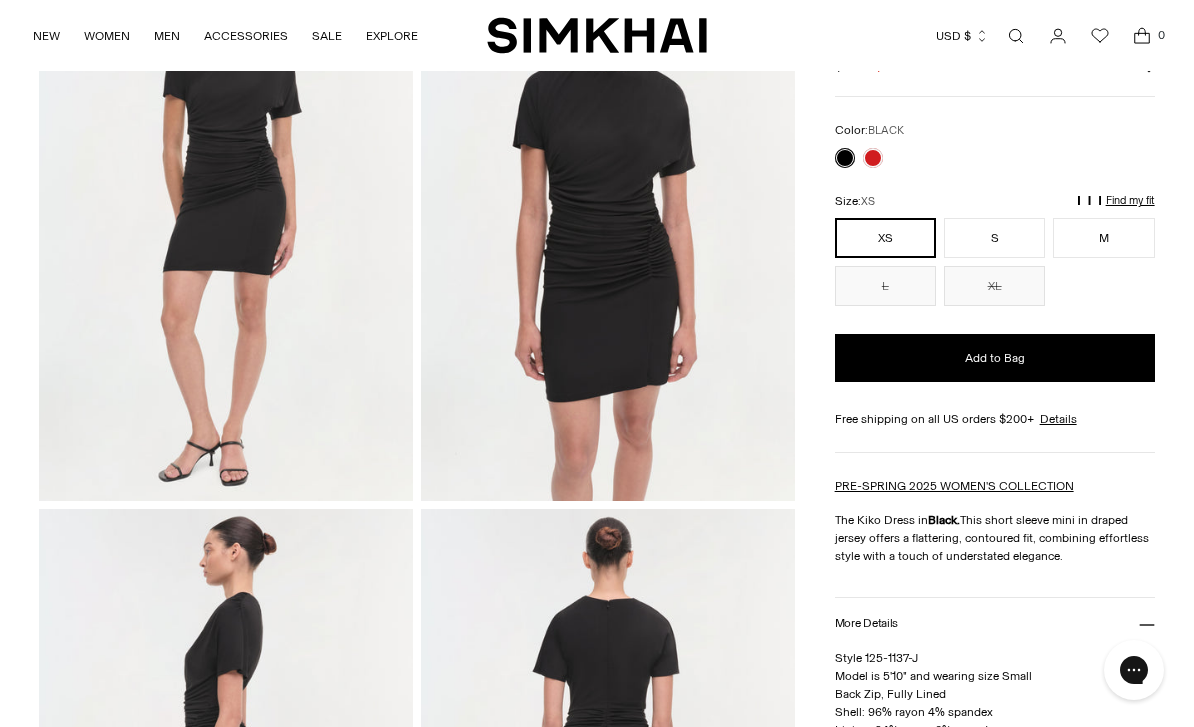 click on "M" at bounding box center (1103, 238) 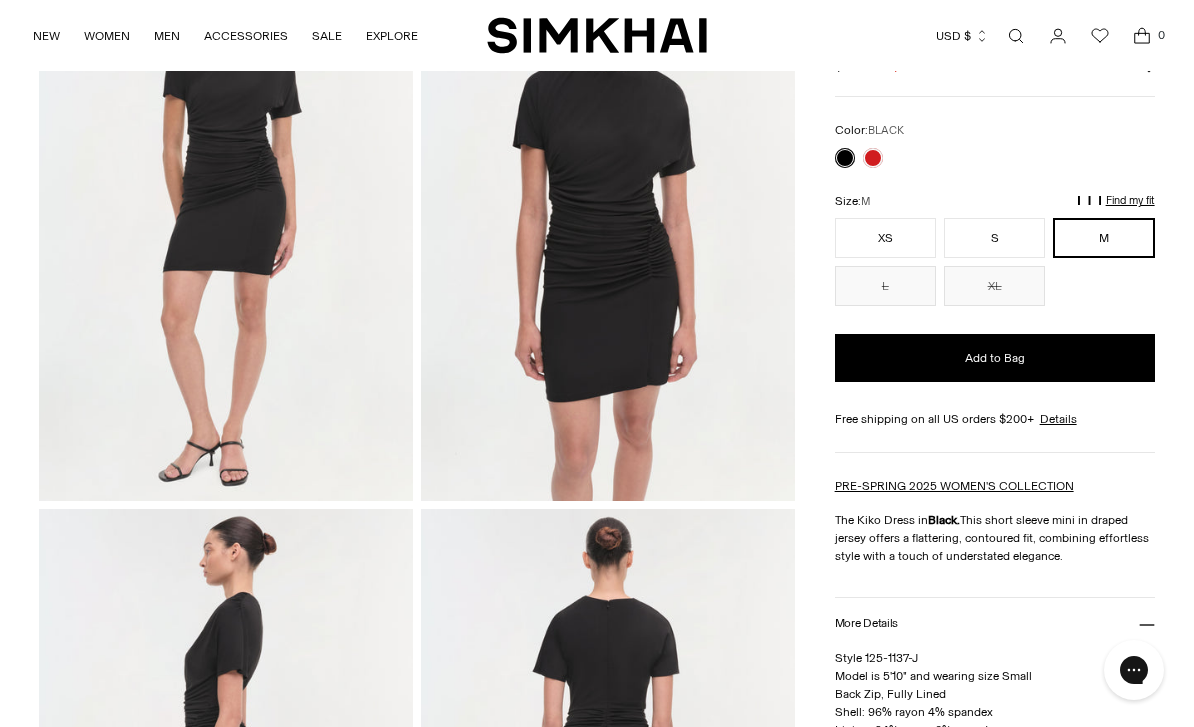 click on "Add to Bag" at bounding box center (995, 357) 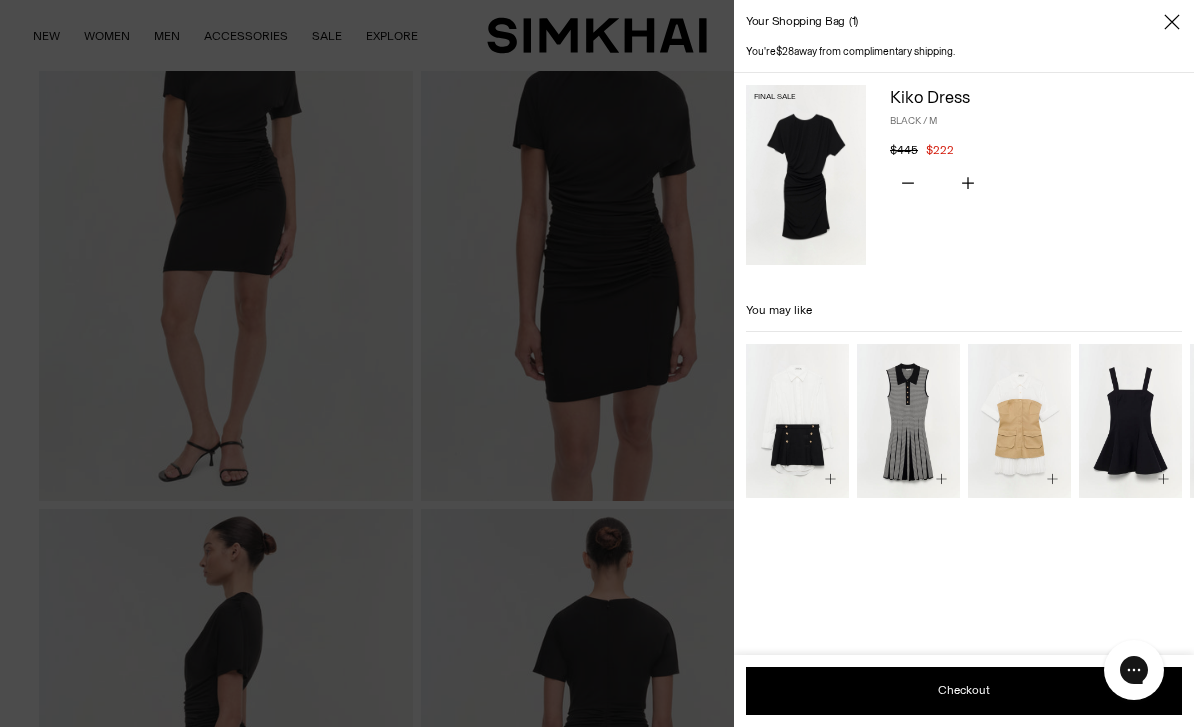click on "Your shopping bag 1" at bounding box center (964, 22) 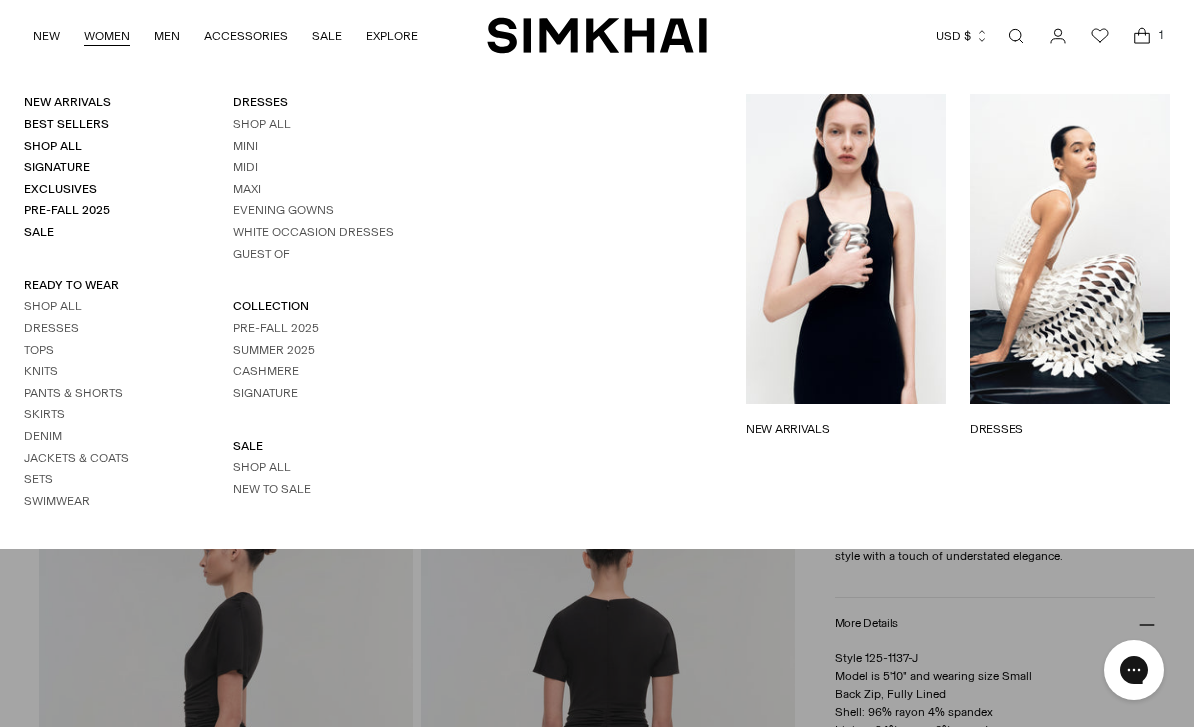click on "Dresses" at bounding box center [51, 328] 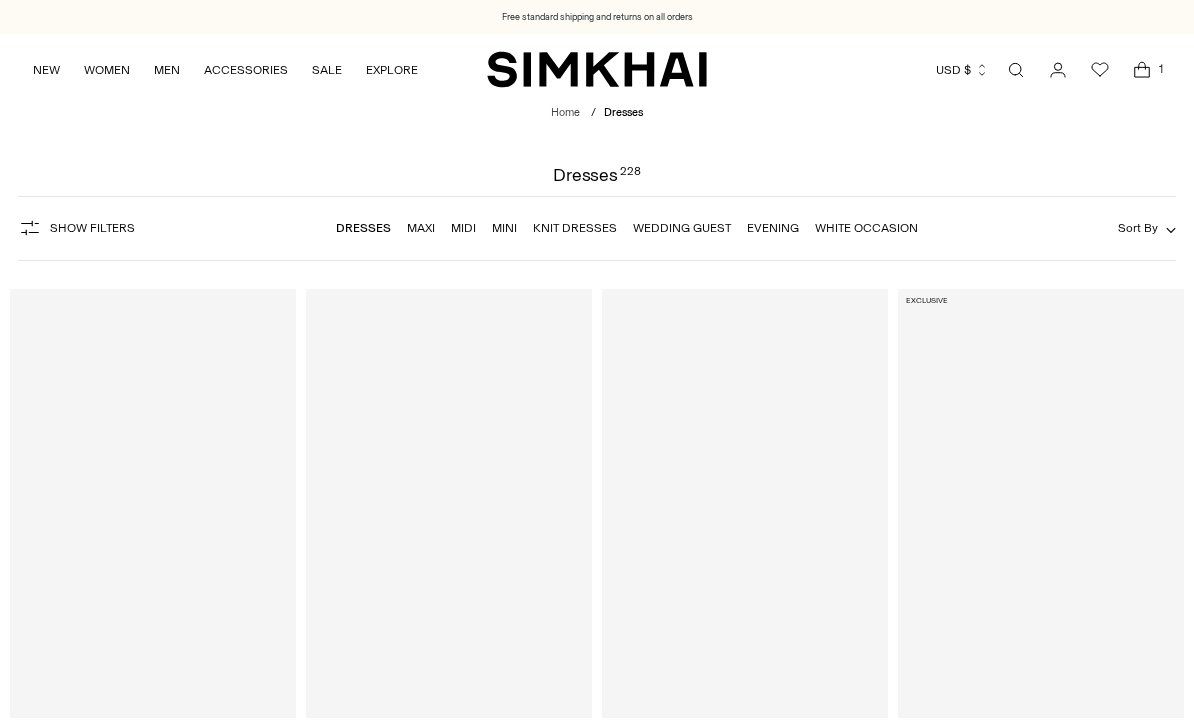 scroll, scrollTop: 0, scrollLeft: 0, axis: both 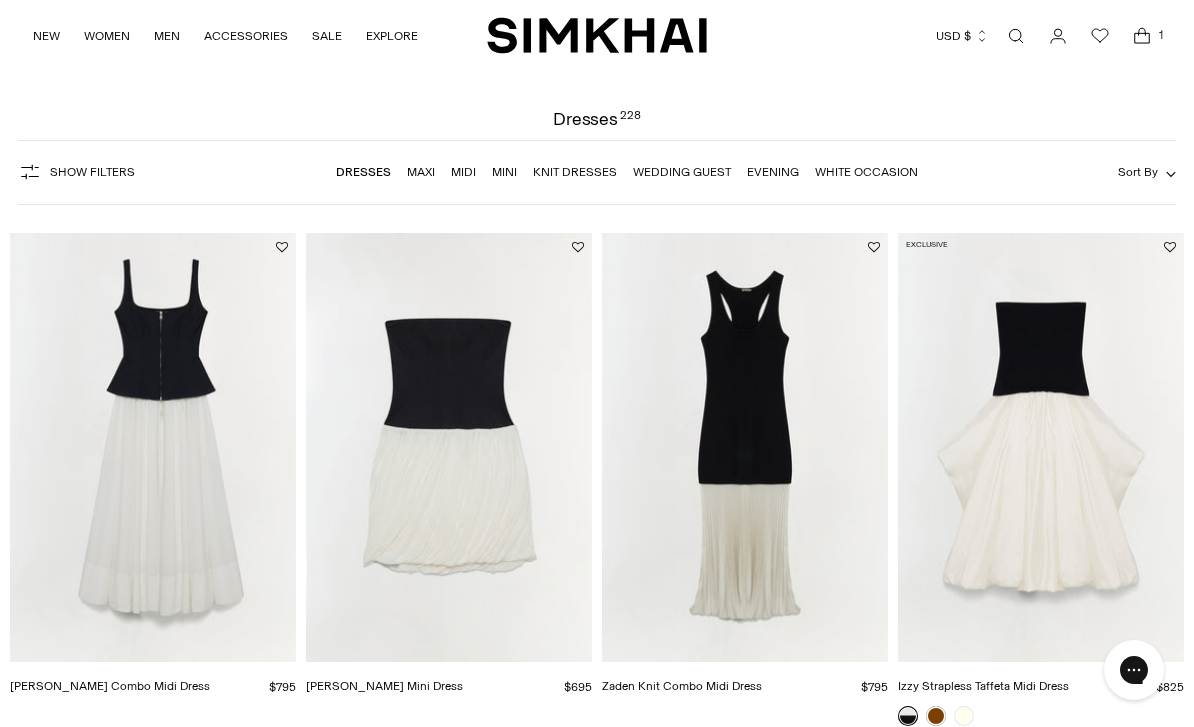 click on "Midi" at bounding box center (463, 172) 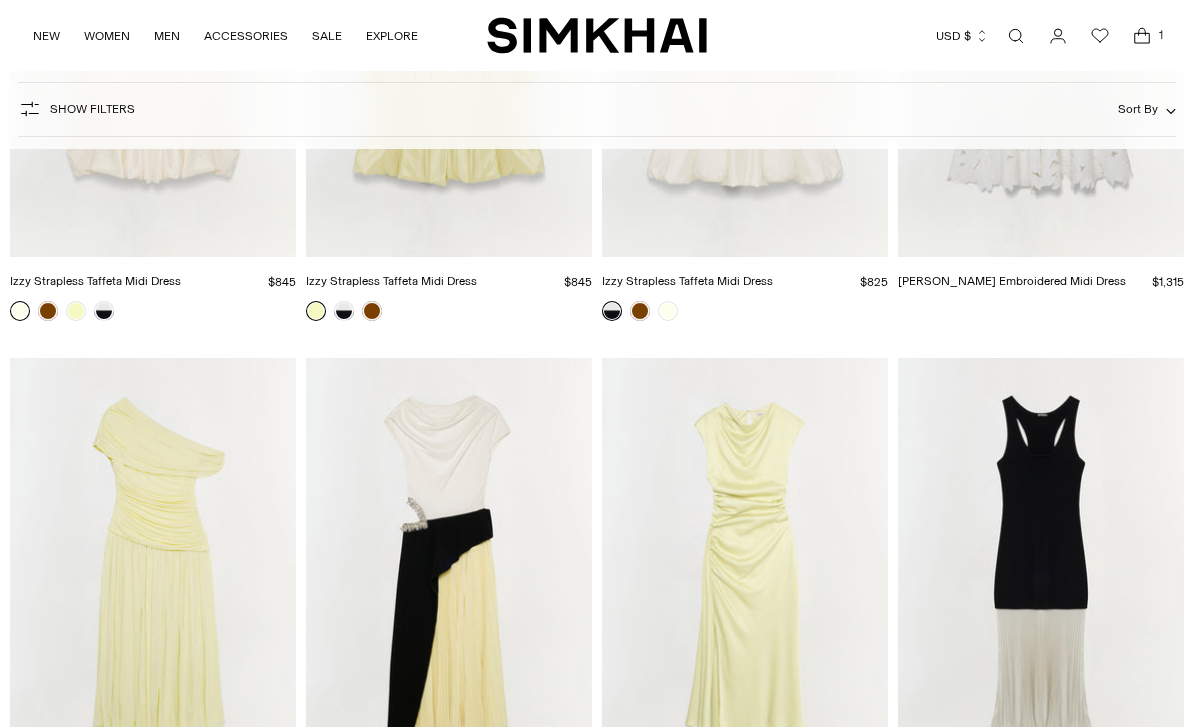 scroll, scrollTop: 1637, scrollLeft: 0, axis: vertical 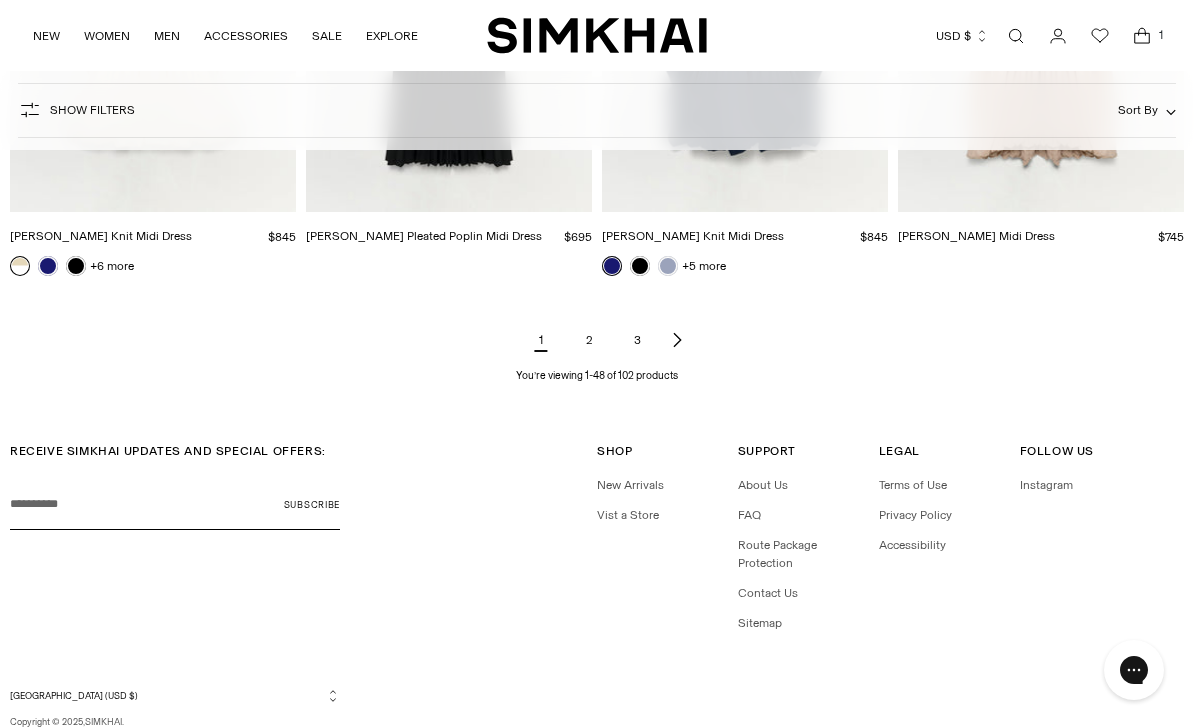 click on "2" at bounding box center (589, 340) 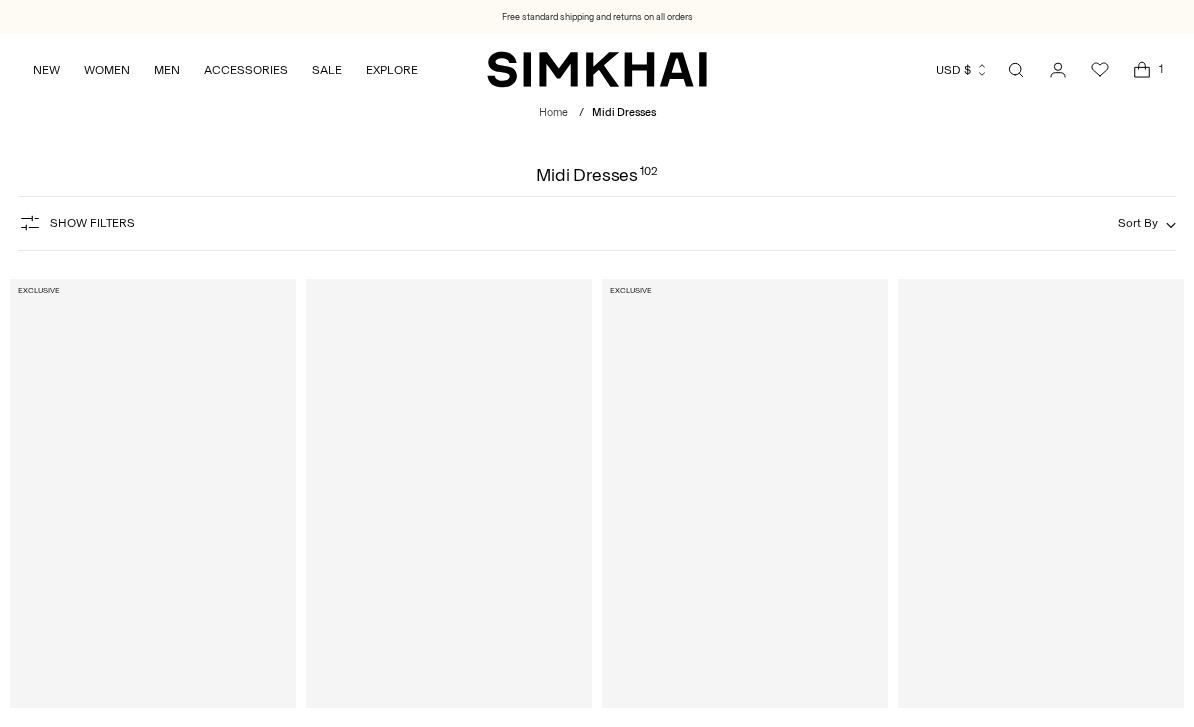 scroll, scrollTop: 0, scrollLeft: 0, axis: both 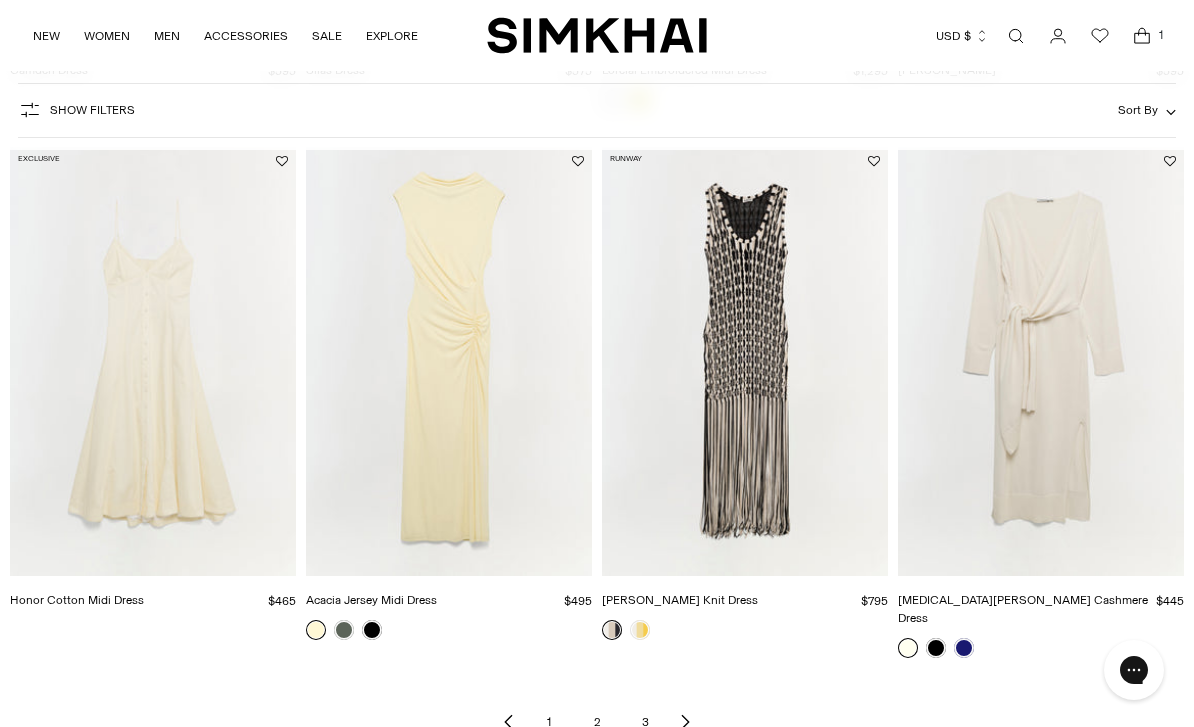 click on "3" at bounding box center (645, 722) 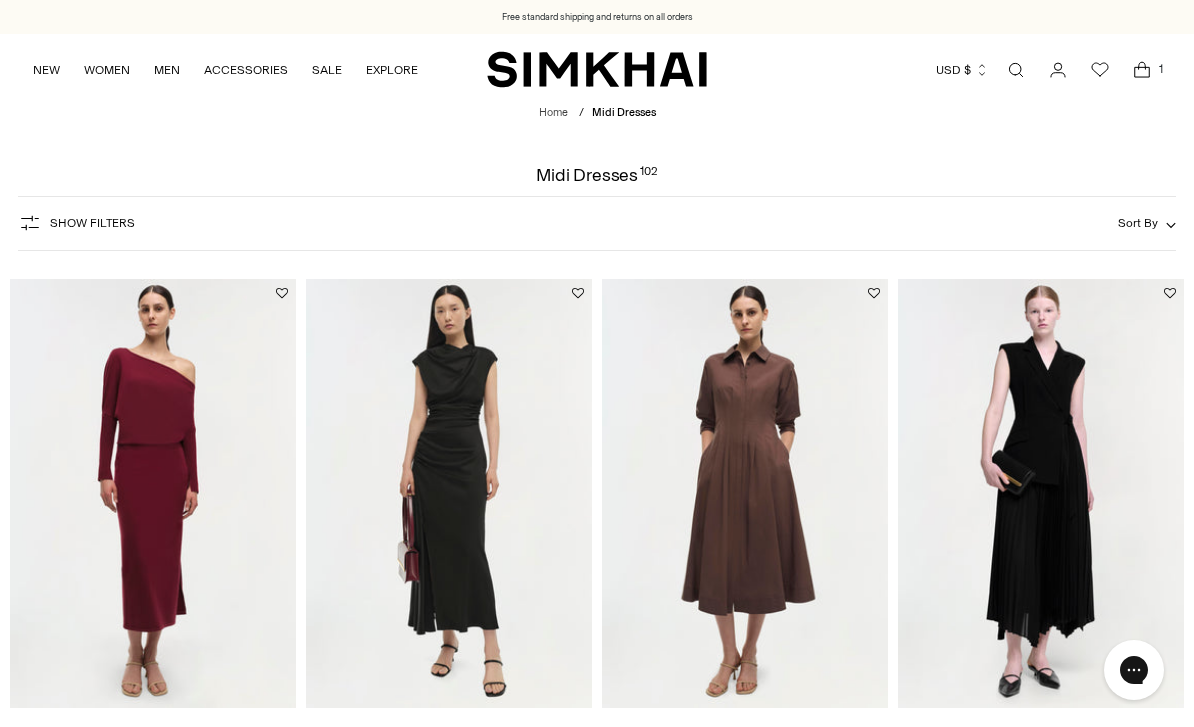 scroll, scrollTop: 0, scrollLeft: 0, axis: both 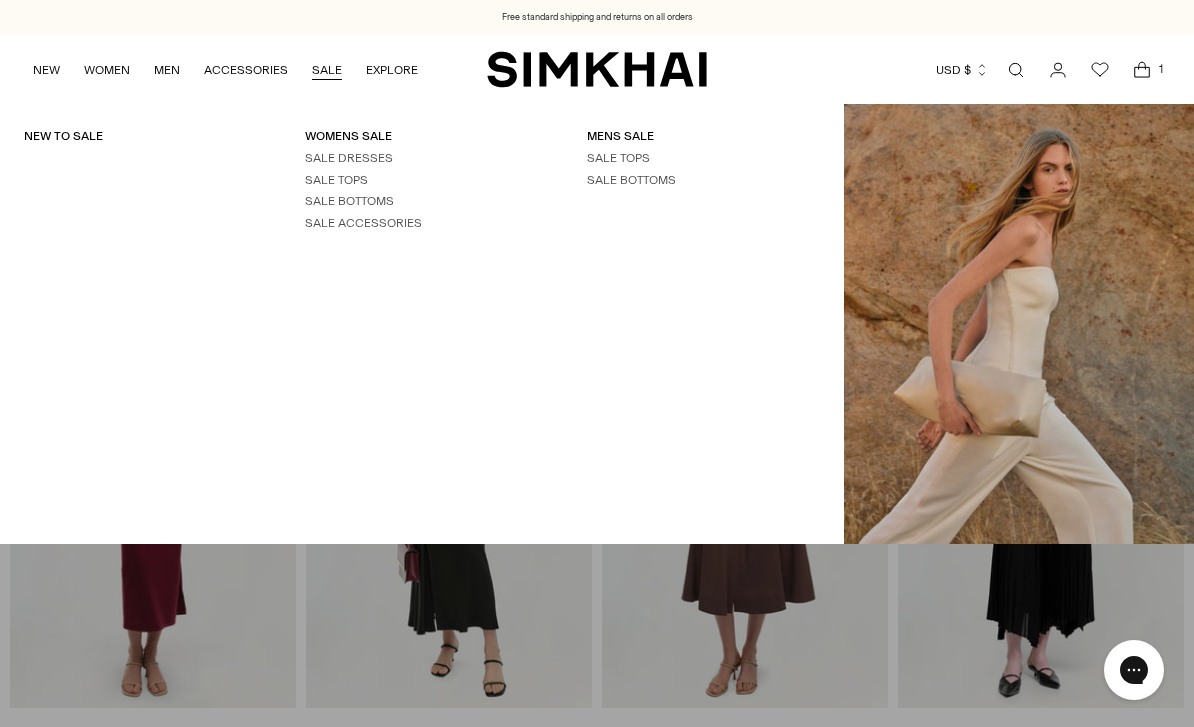 click on "SALE DRESSES" at bounding box center (349, 158) 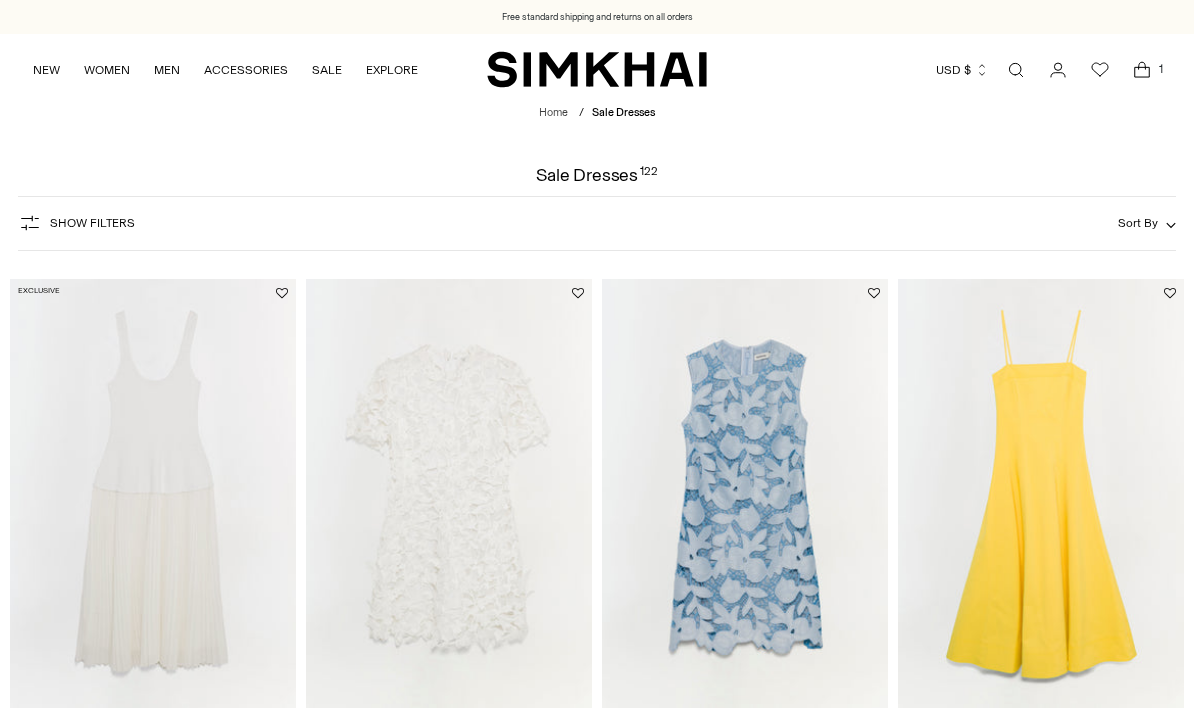scroll, scrollTop: 616, scrollLeft: 0, axis: vertical 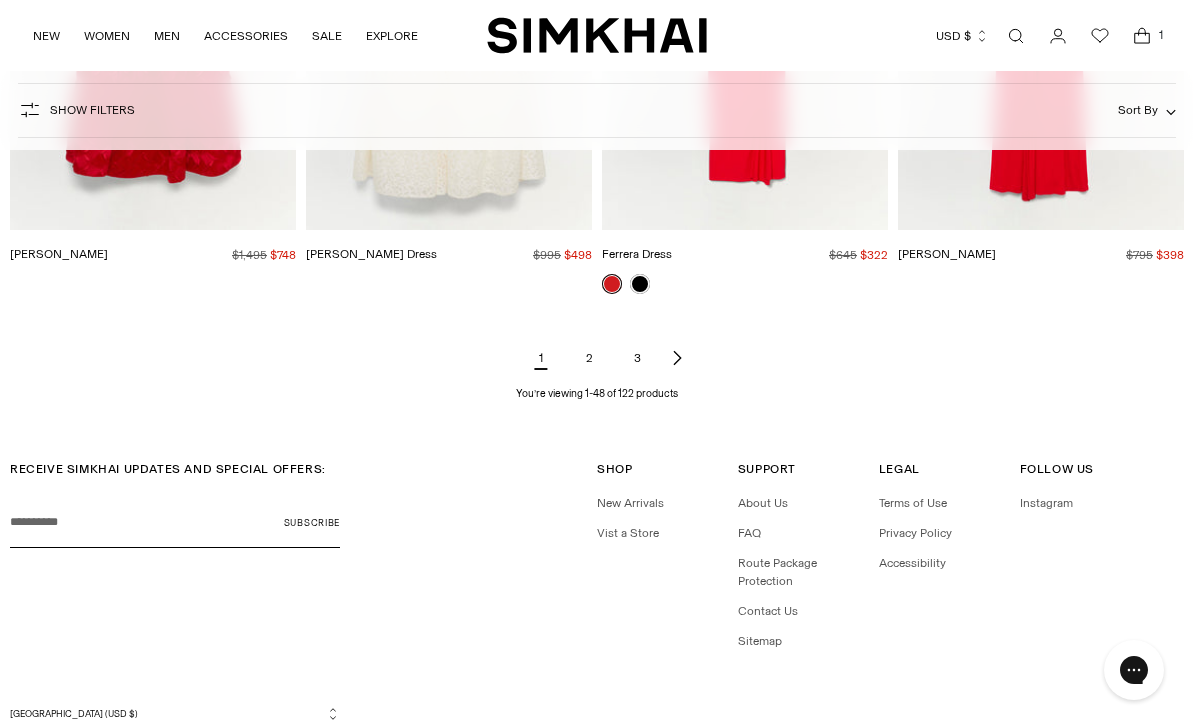 click on "2" at bounding box center (589, 358) 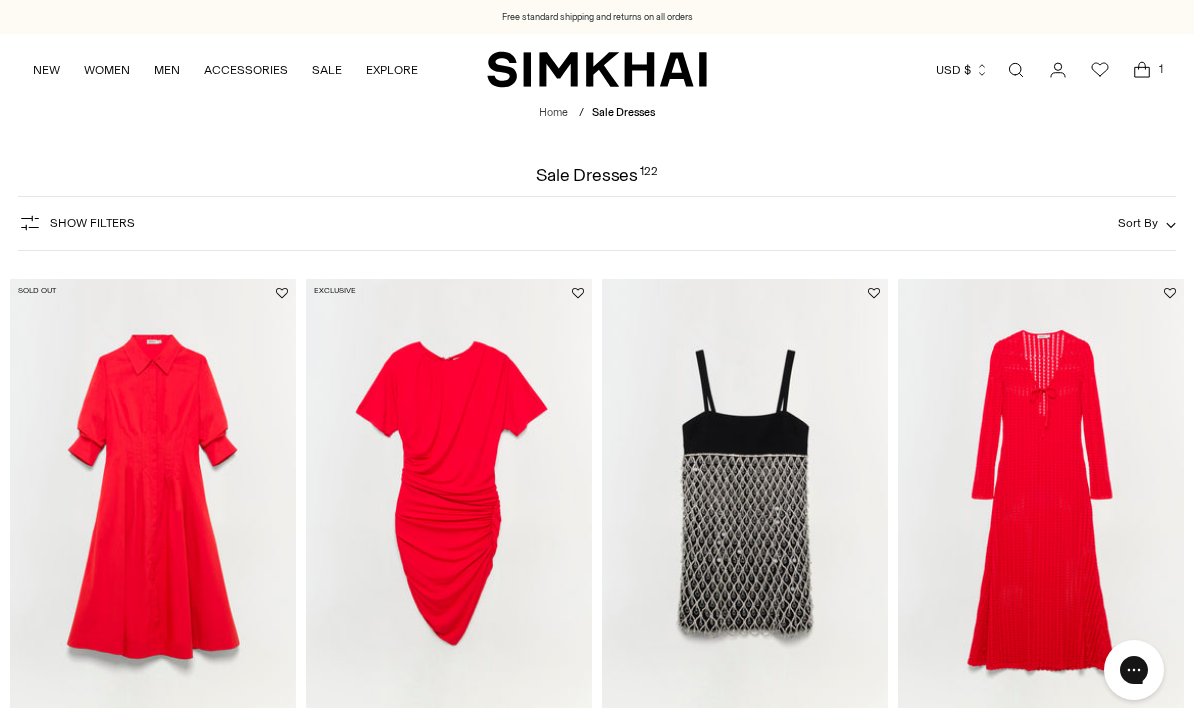 scroll, scrollTop: 0, scrollLeft: 0, axis: both 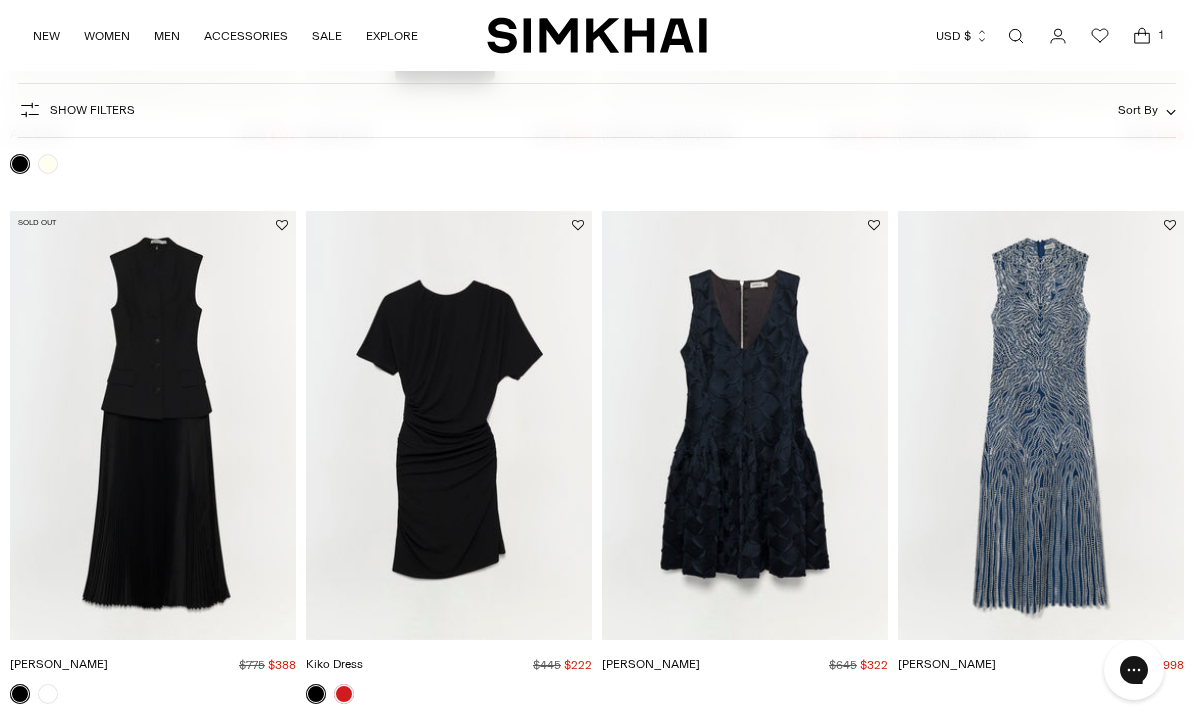 click at bounding box center [344, 694] 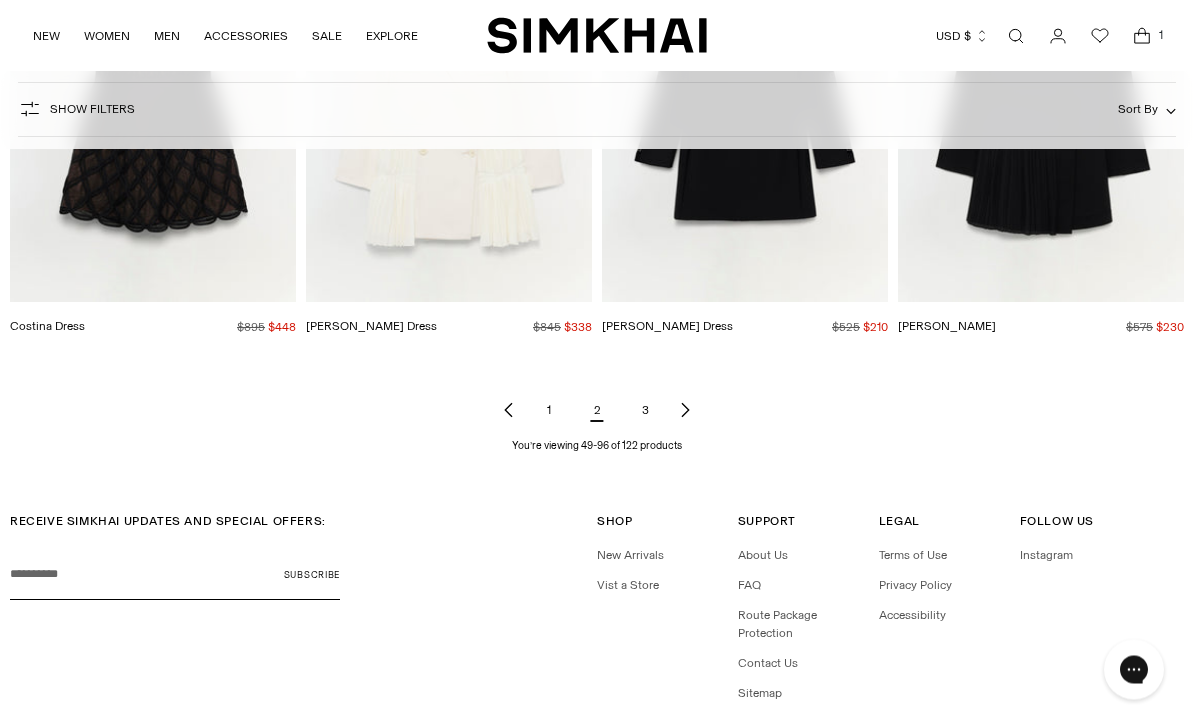 scroll, scrollTop: 6176, scrollLeft: 0, axis: vertical 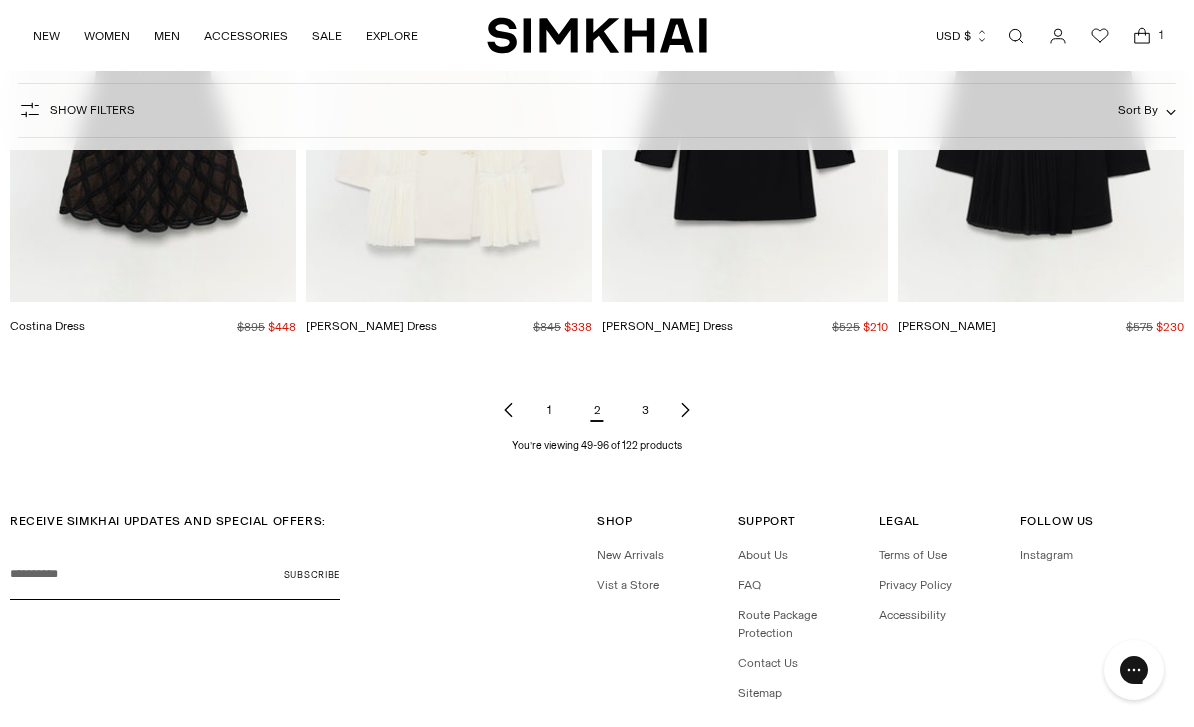 click on "3" at bounding box center (645, 410) 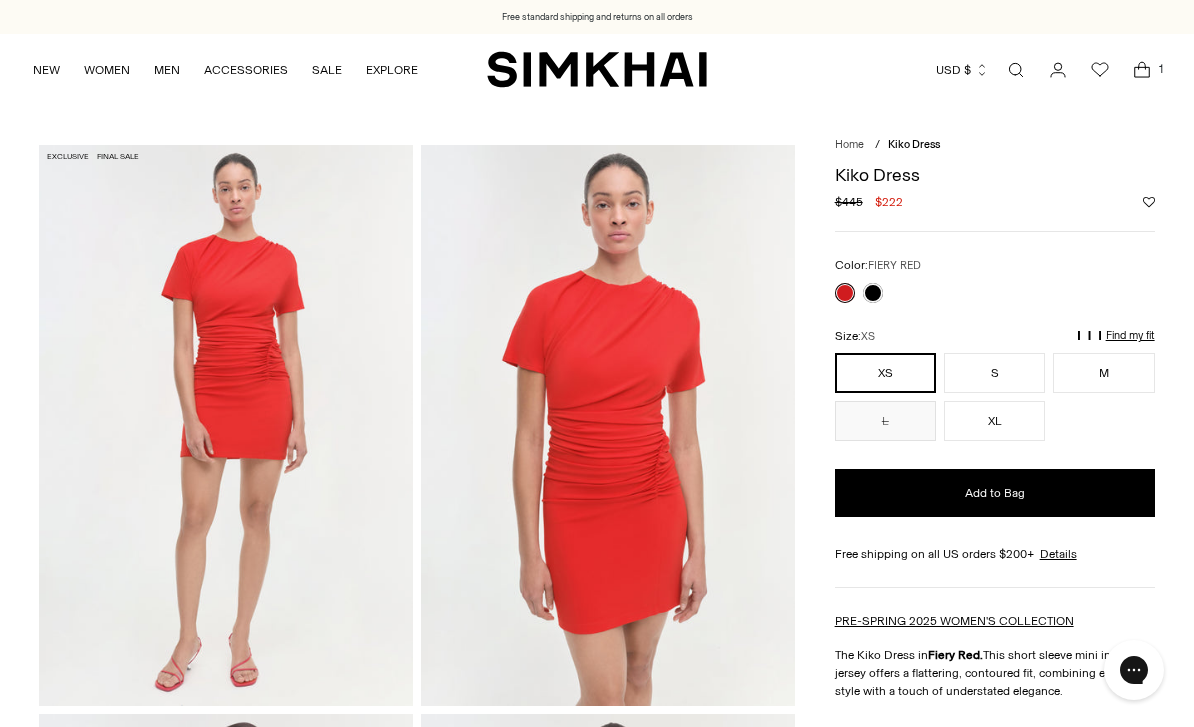scroll, scrollTop: 0, scrollLeft: 0, axis: both 